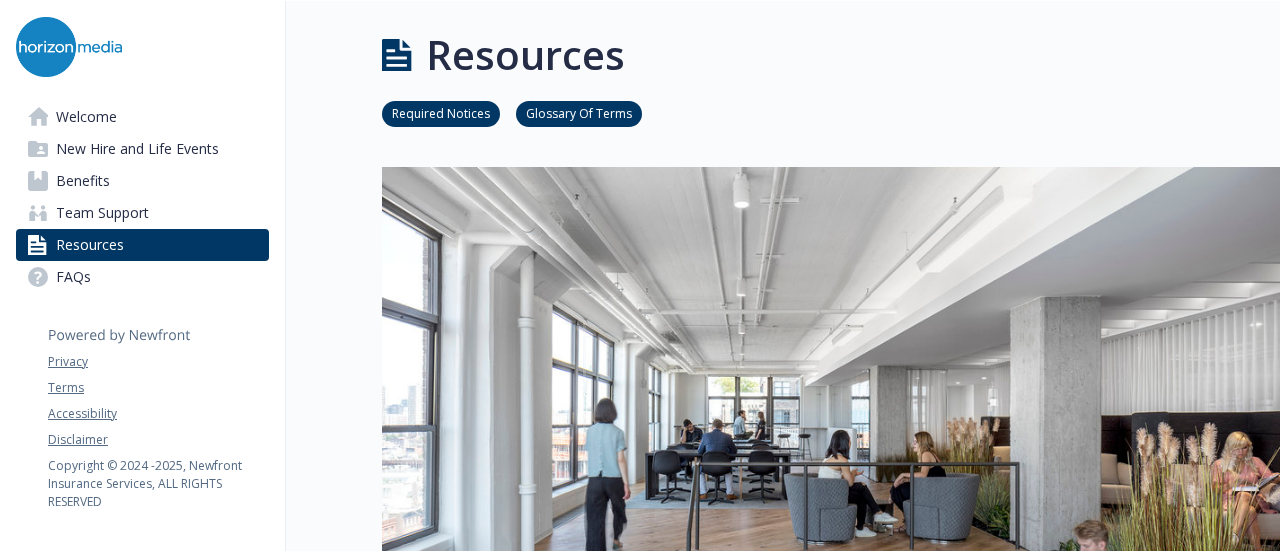 scroll, scrollTop: 0, scrollLeft: 0, axis: both 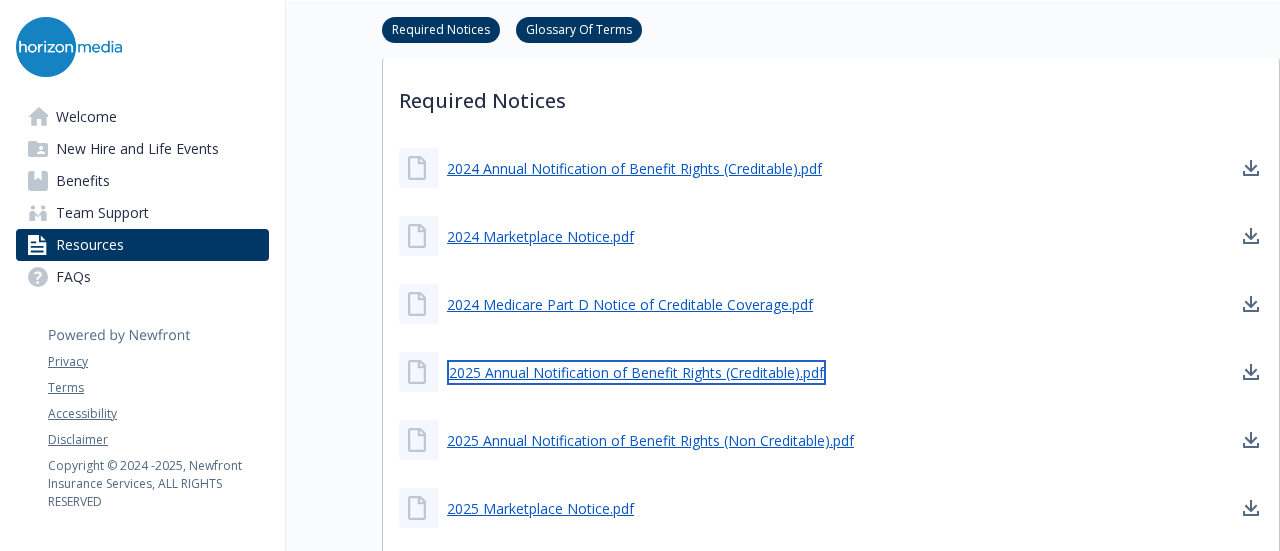 click on "2025 Annual Notification of Benefit Rights (Creditable).pdf" at bounding box center (636, 372) 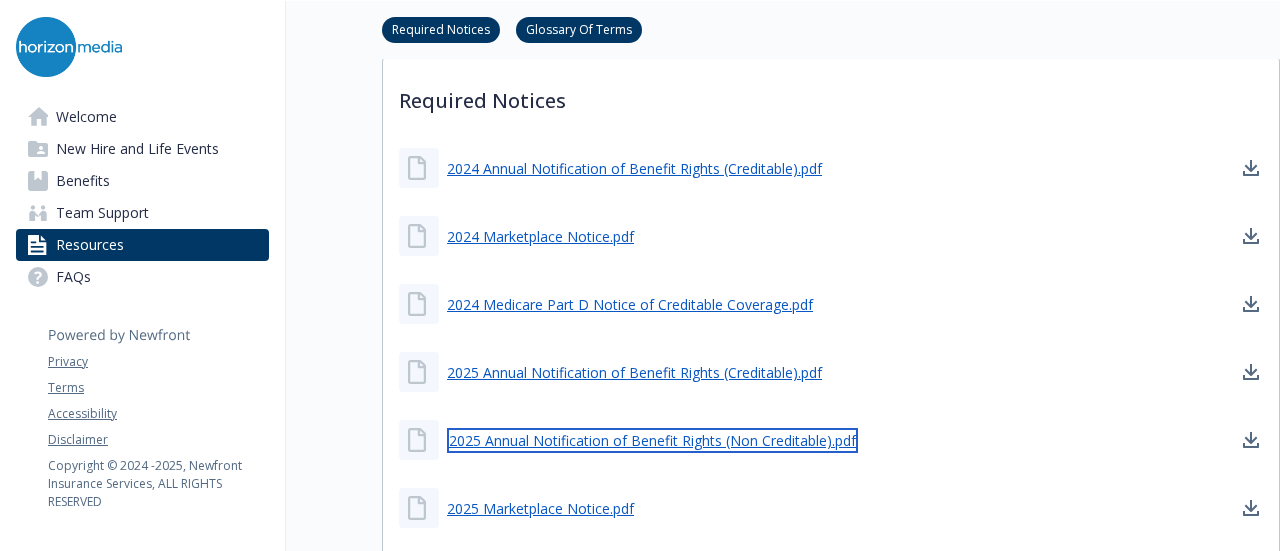 click on "2025 Annual Notification of Benefit Rights (Non Creditable).pdf" at bounding box center [652, 440] 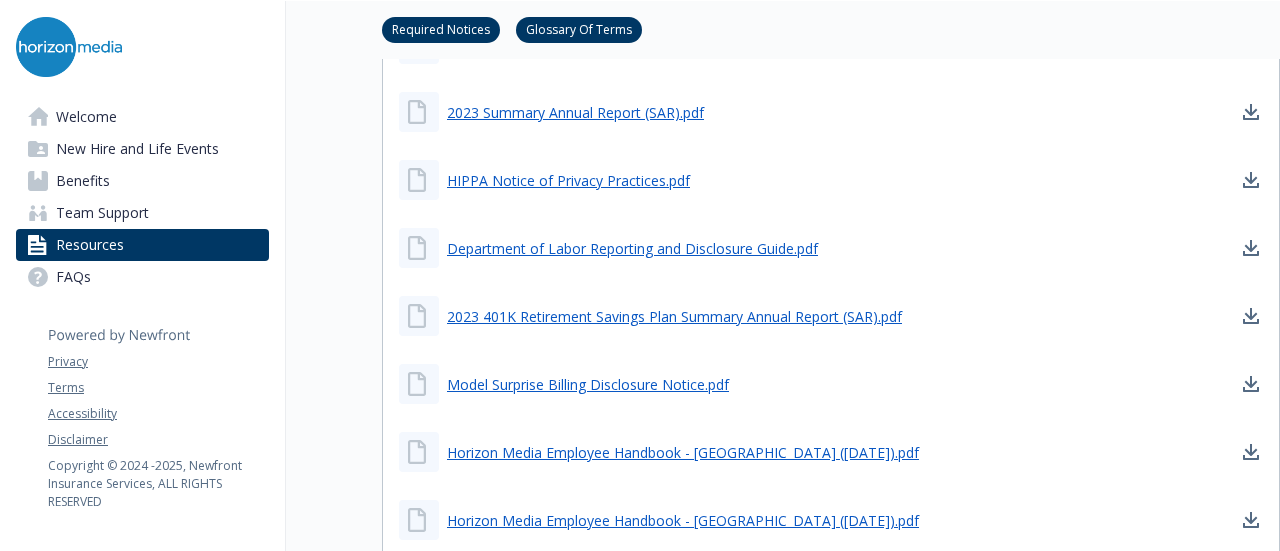 scroll, scrollTop: 1400, scrollLeft: 0, axis: vertical 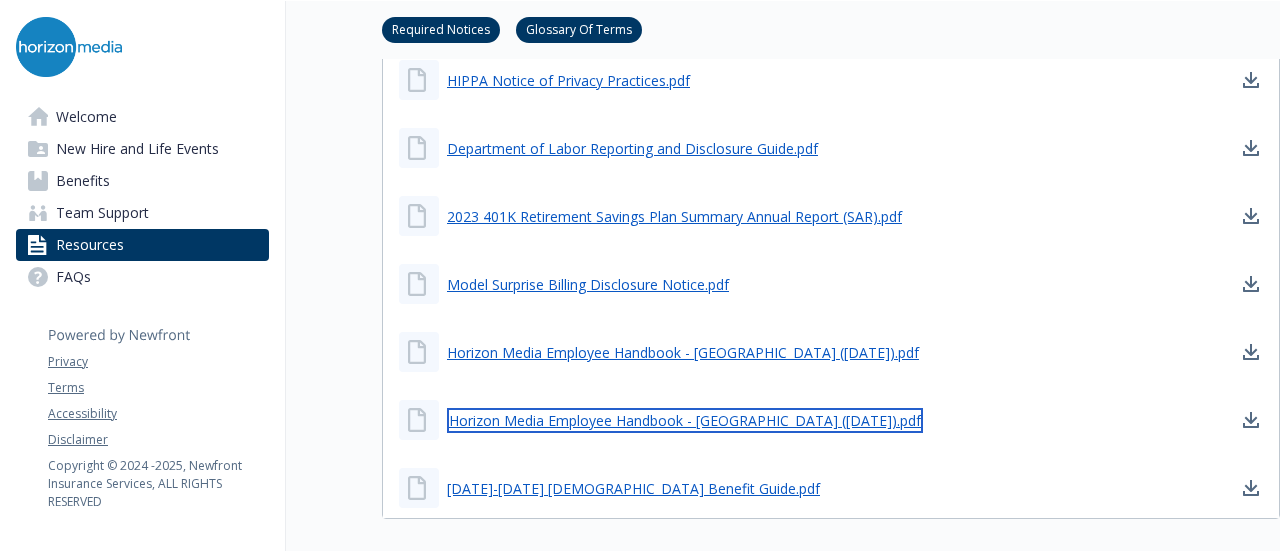 click on "Horizon Media Employee Handbook - [GEOGRAPHIC_DATA] ([DATE]).pdf" at bounding box center (685, 420) 